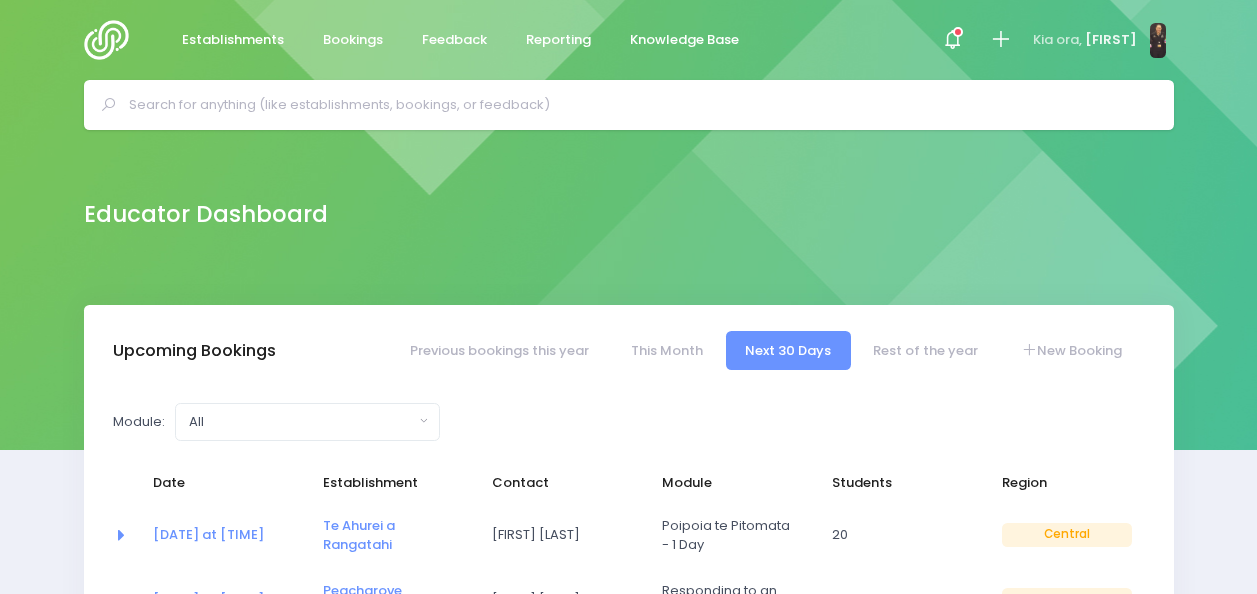 select on "5" 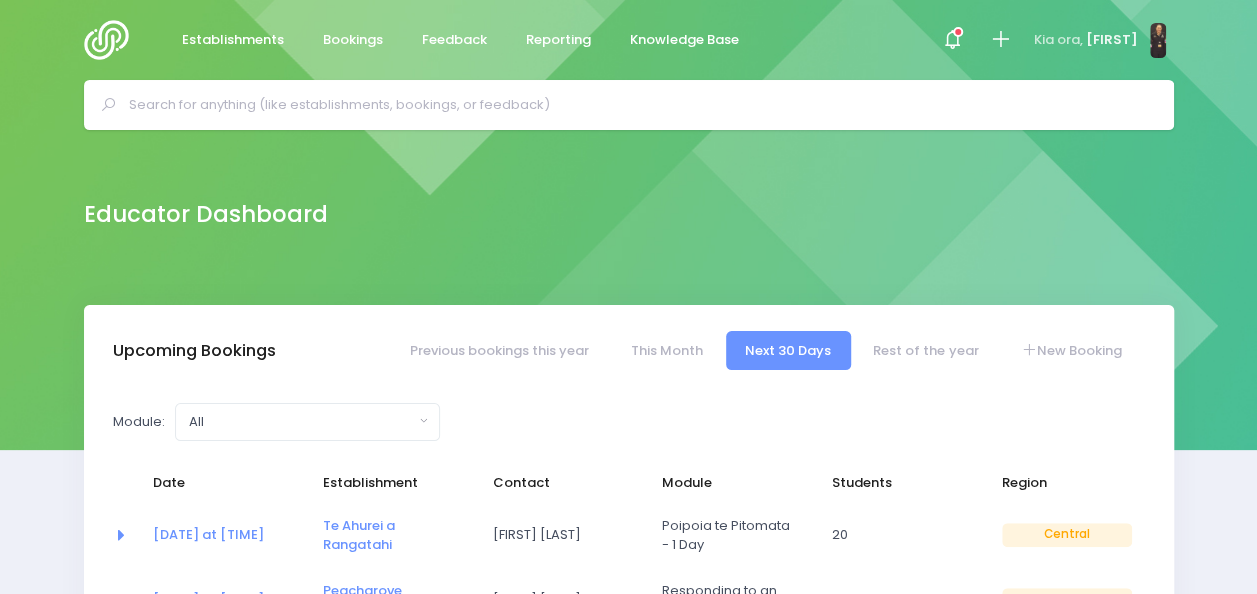 drag, startPoint x: 0, startPoint y: 0, endPoint x: 645, endPoint y: 96, distance: 652.10504 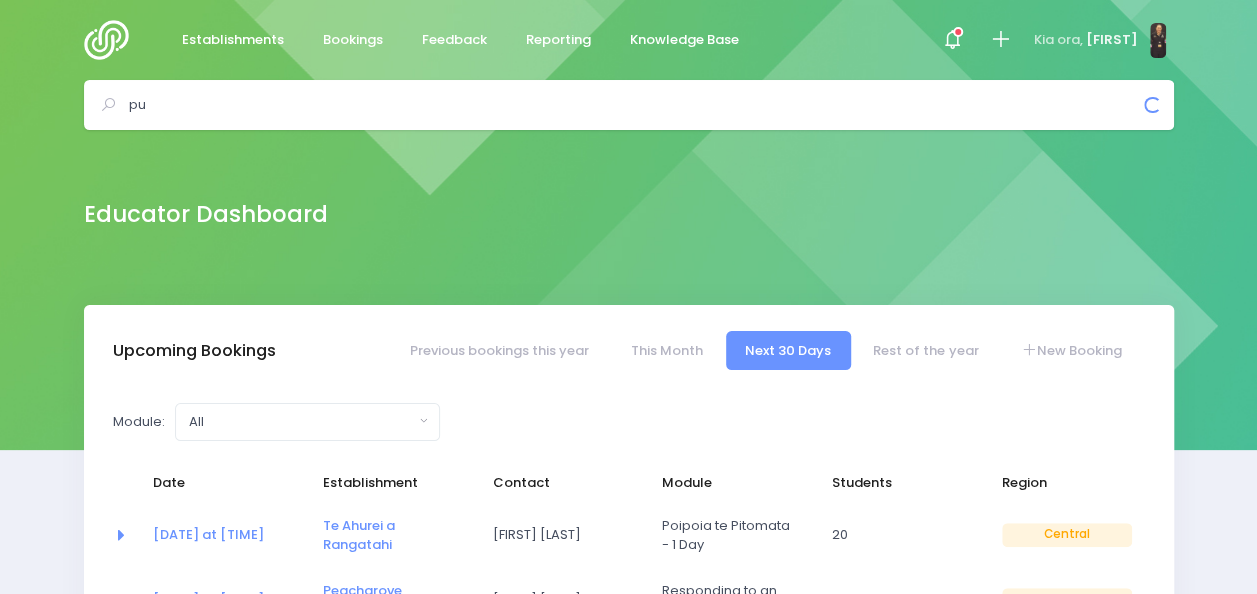 type on "p" 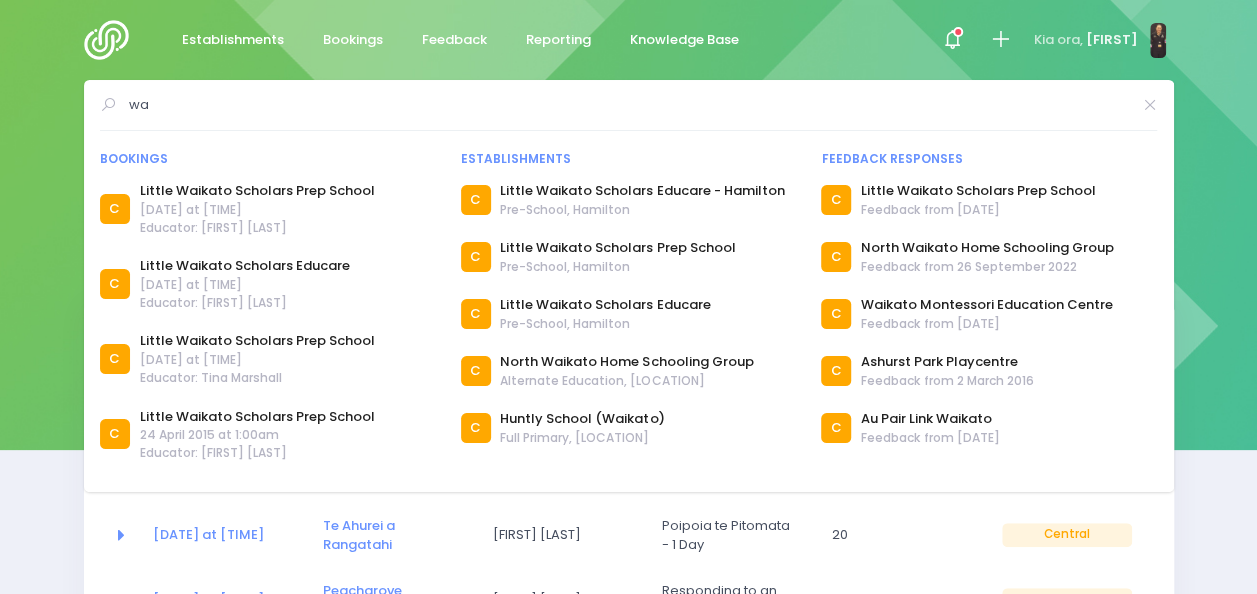 type on "w" 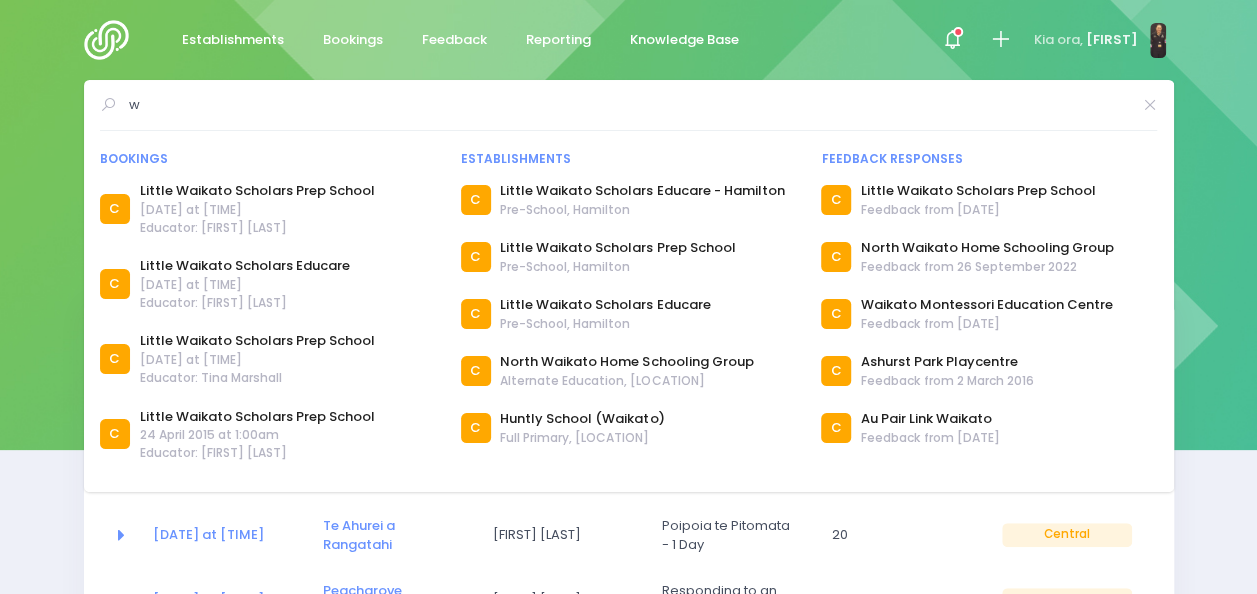 type 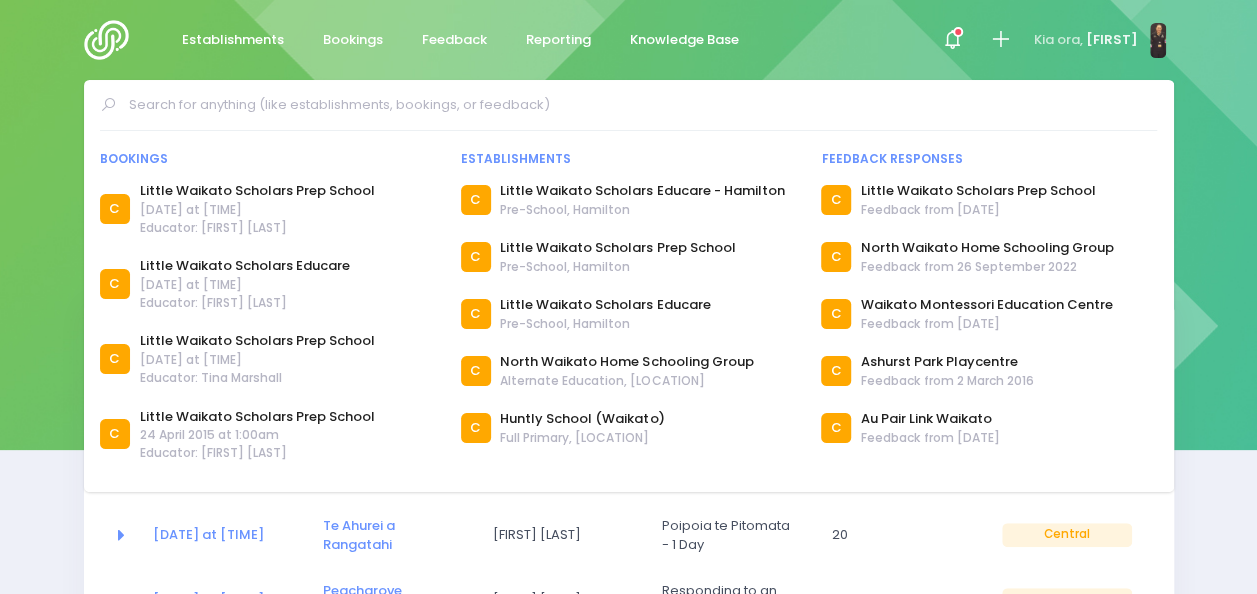 click on "Bookings
C
C C C" at bounding box center (628, 105) 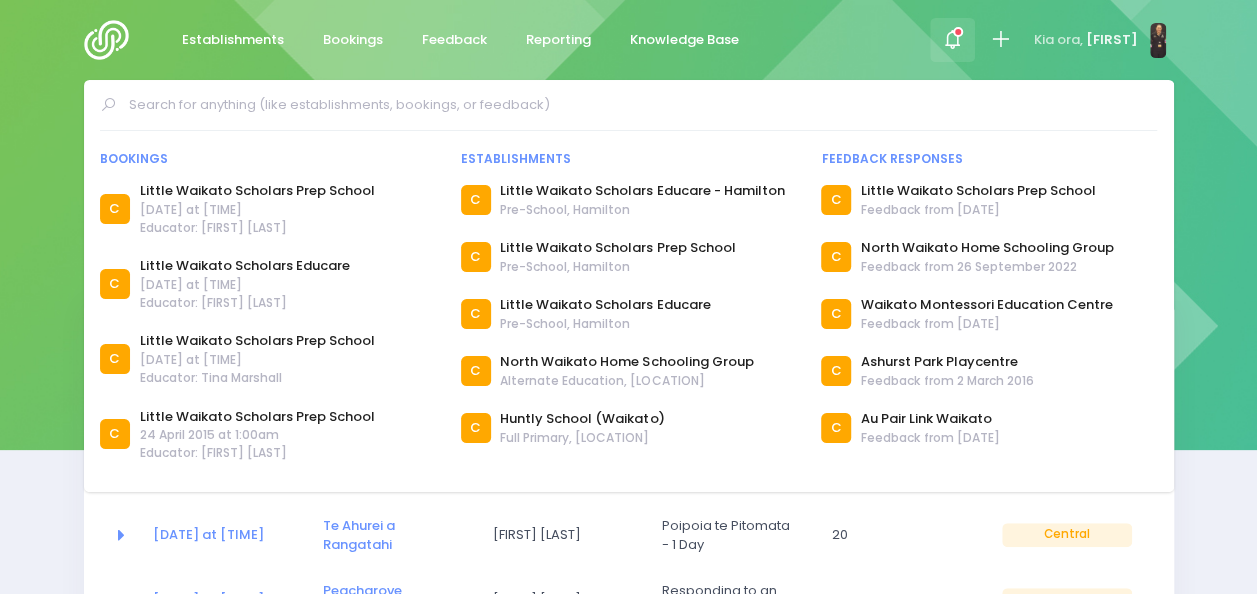 click at bounding box center (958, 32) 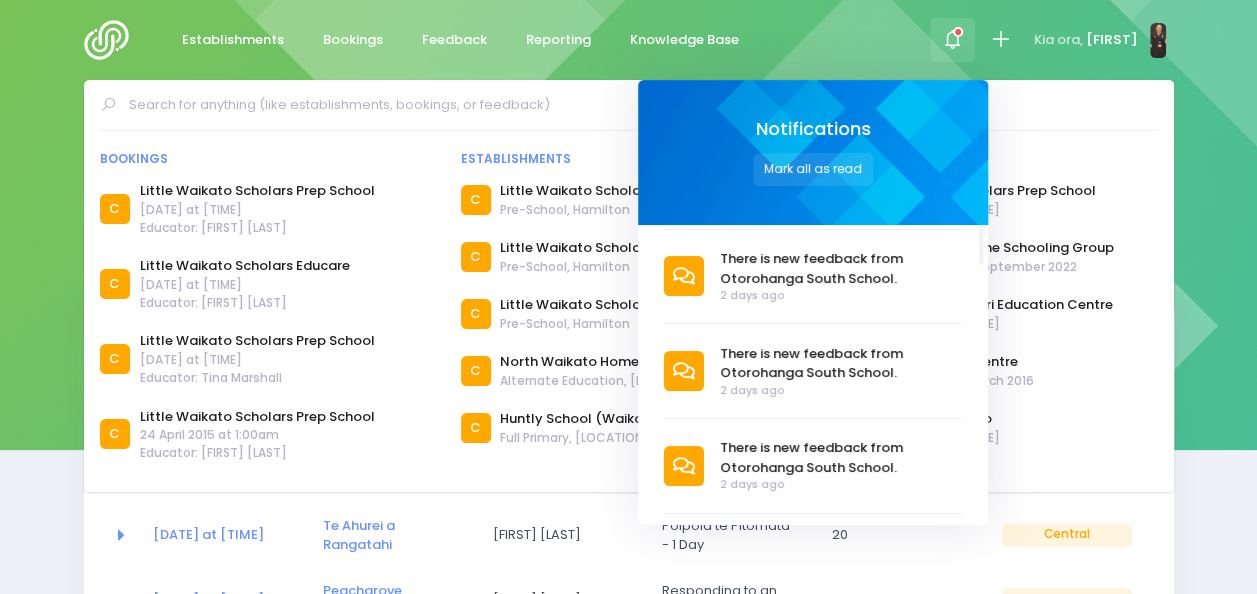 scroll, scrollTop: 108, scrollLeft: 0, axis: vertical 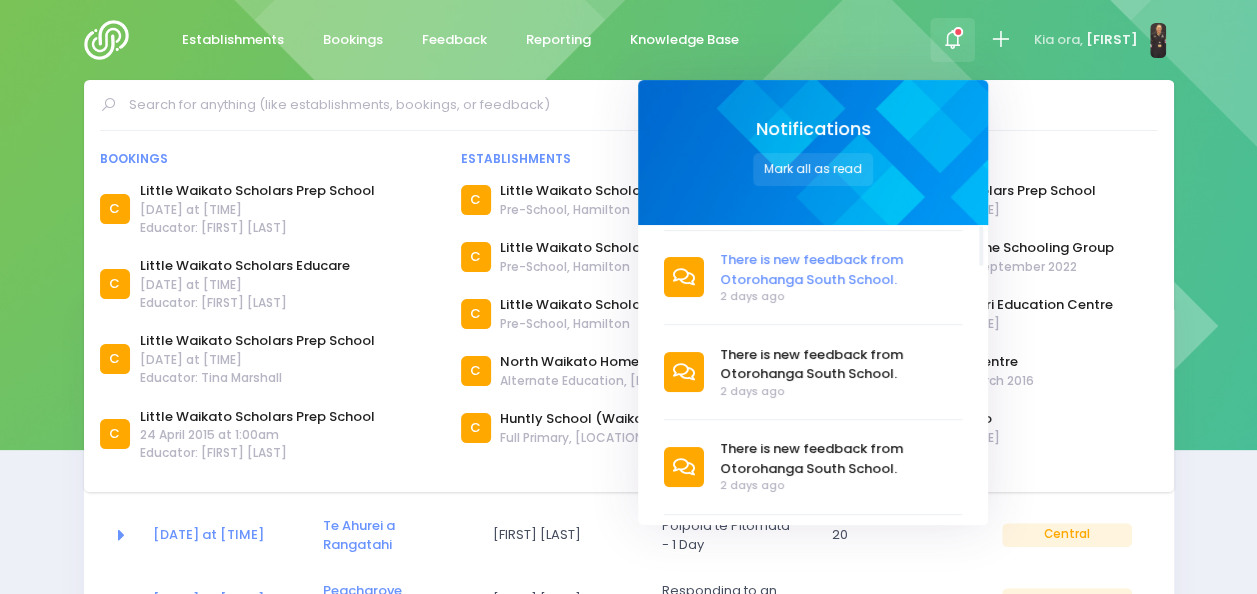 click on "There is new feedback from Otorohanga South School." at bounding box center (841, 269) 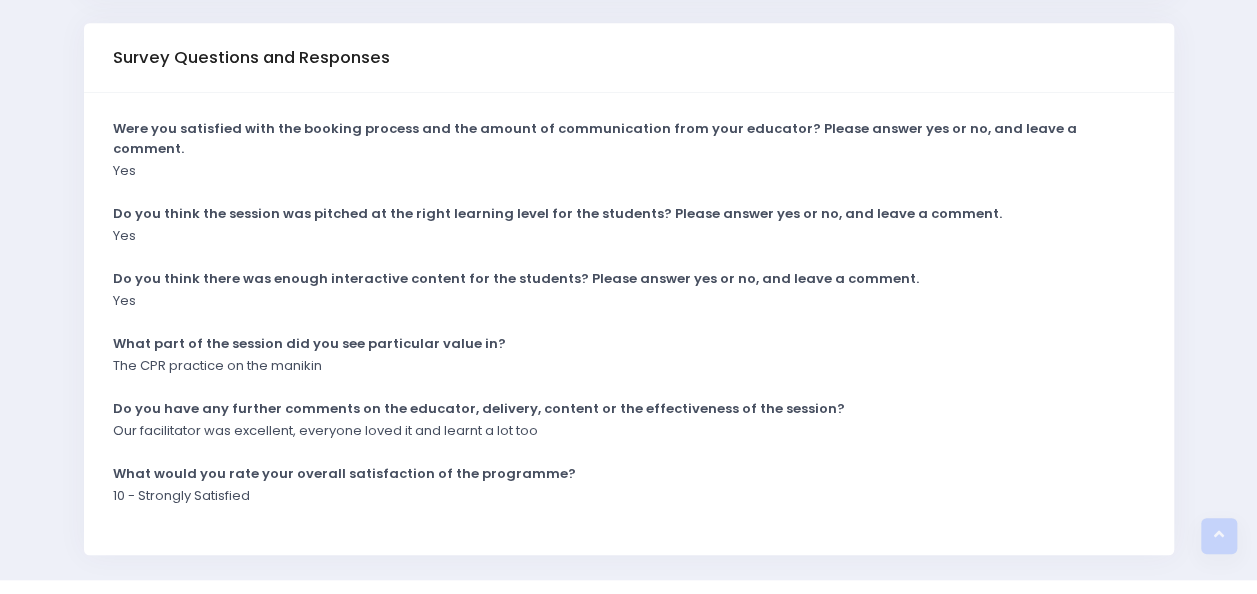 scroll, scrollTop: 0, scrollLeft: 0, axis: both 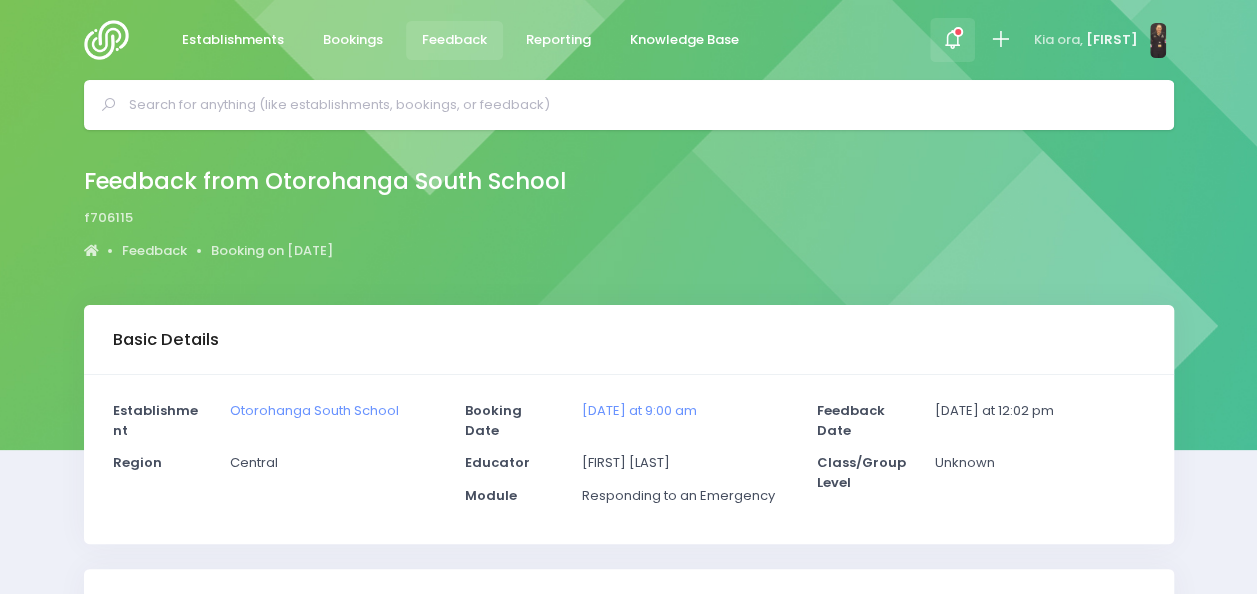 click at bounding box center (952, 40) 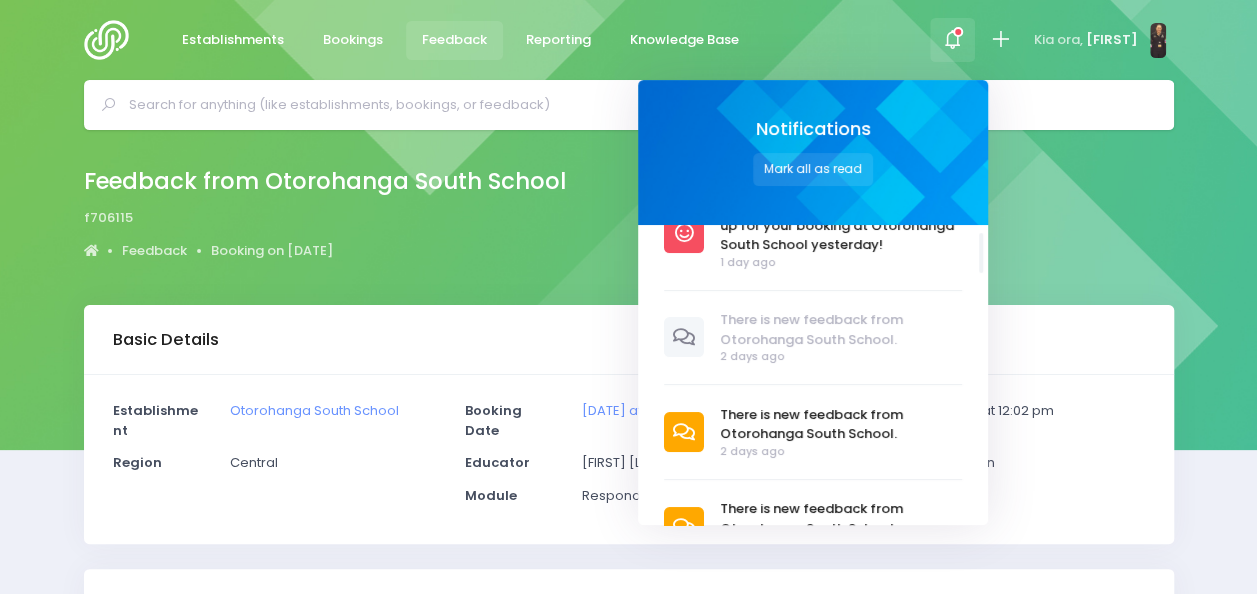 scroll, scrollTop: 56, scrollLeft: 0, axis: vertical 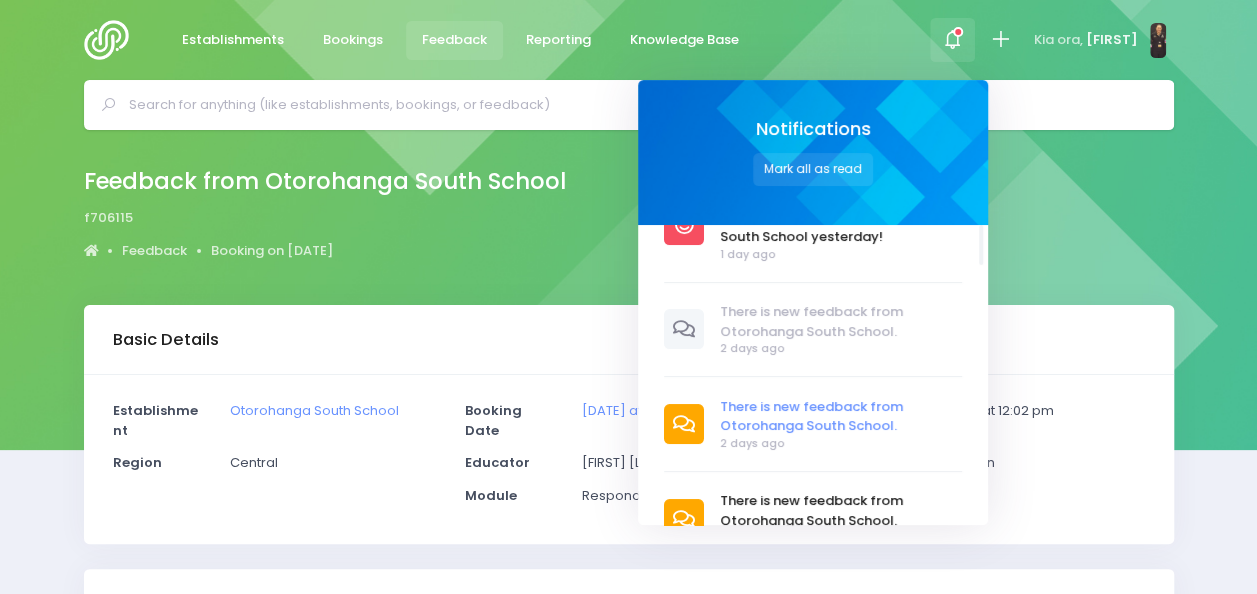 click on "There is new feedback from Otorohanga South School." at bounding box center (841, 416) 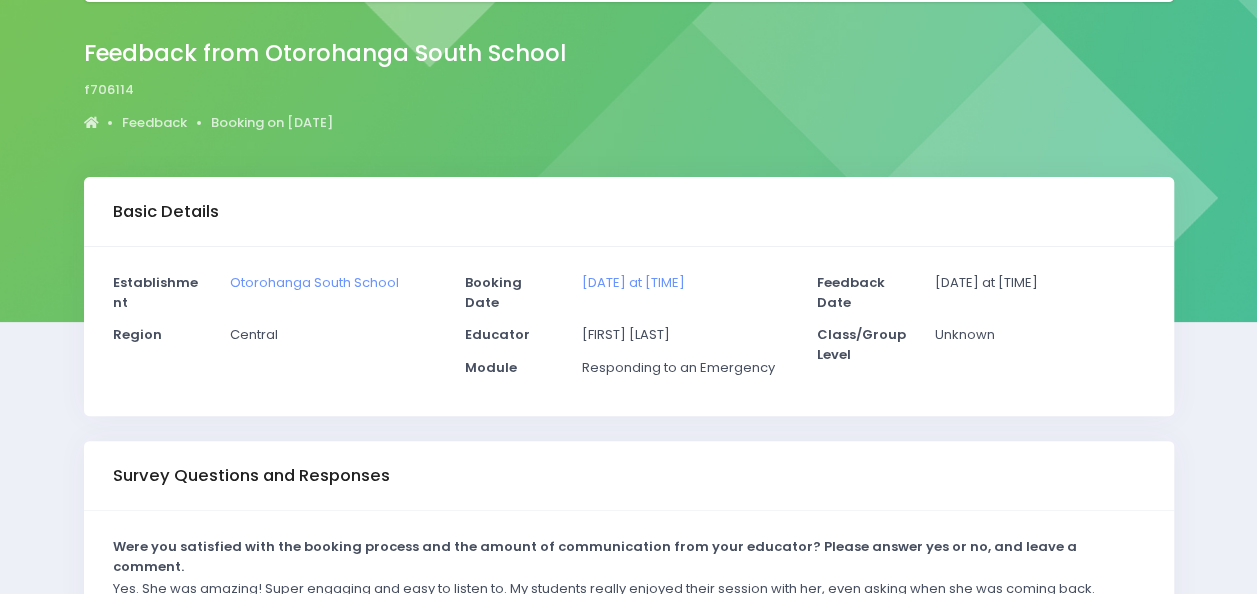 scroll, scrollTop: 0, scrollLeft: 0, axis: both 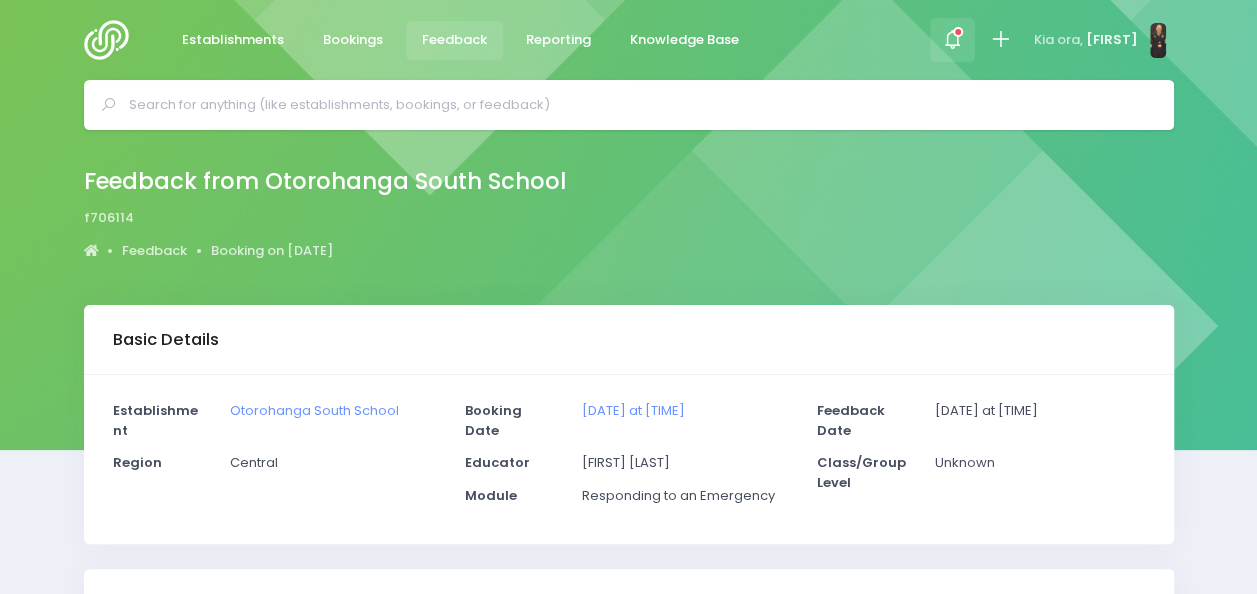 click at bounding box center (958, 32) 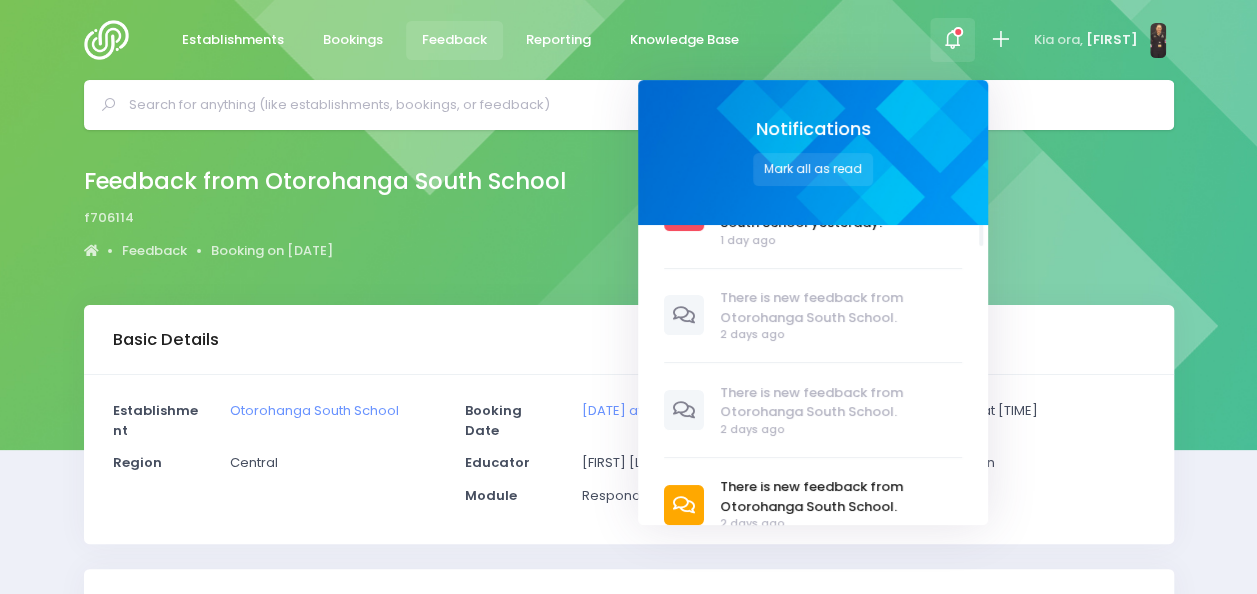 scroll, scrollTop: 86, scrollLeft: 0, axis: vertical 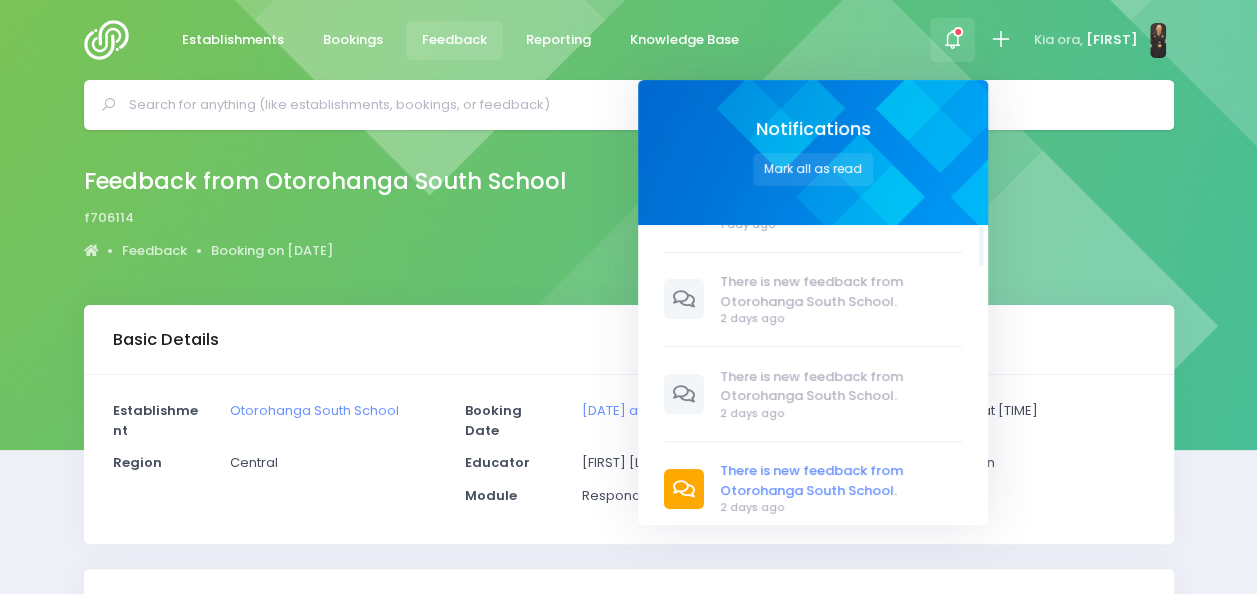 click on "There is new feedback from Otorohanga South School." at bounding box center [841, 480] 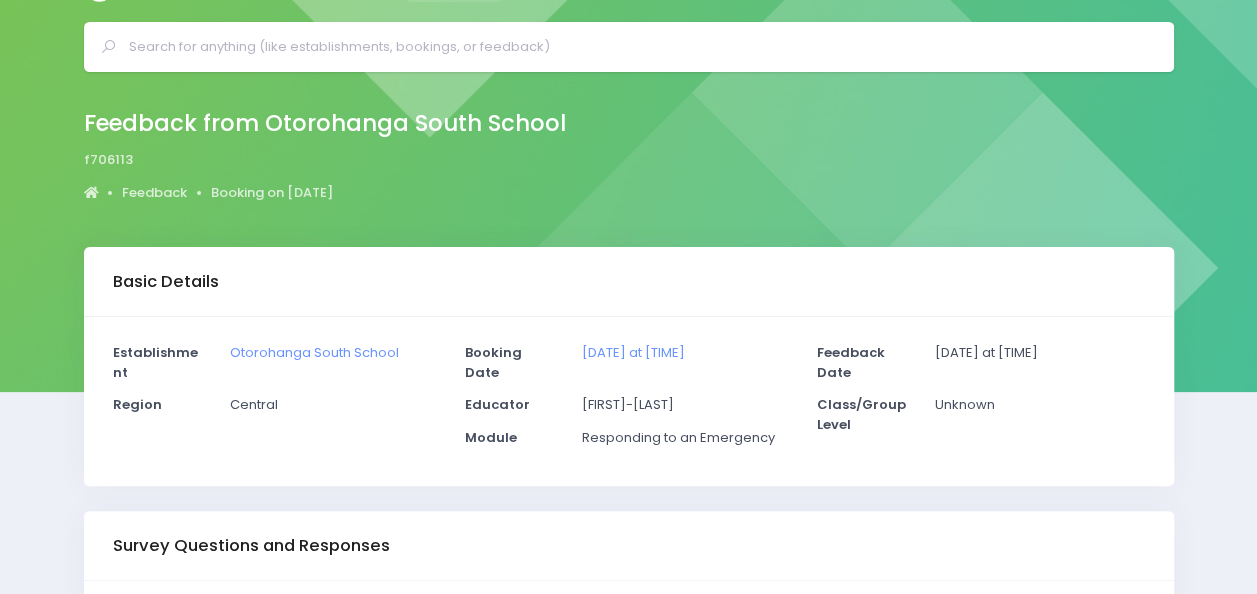 scroll, scrollTop: 0, scrollLeft: 0, axis: both 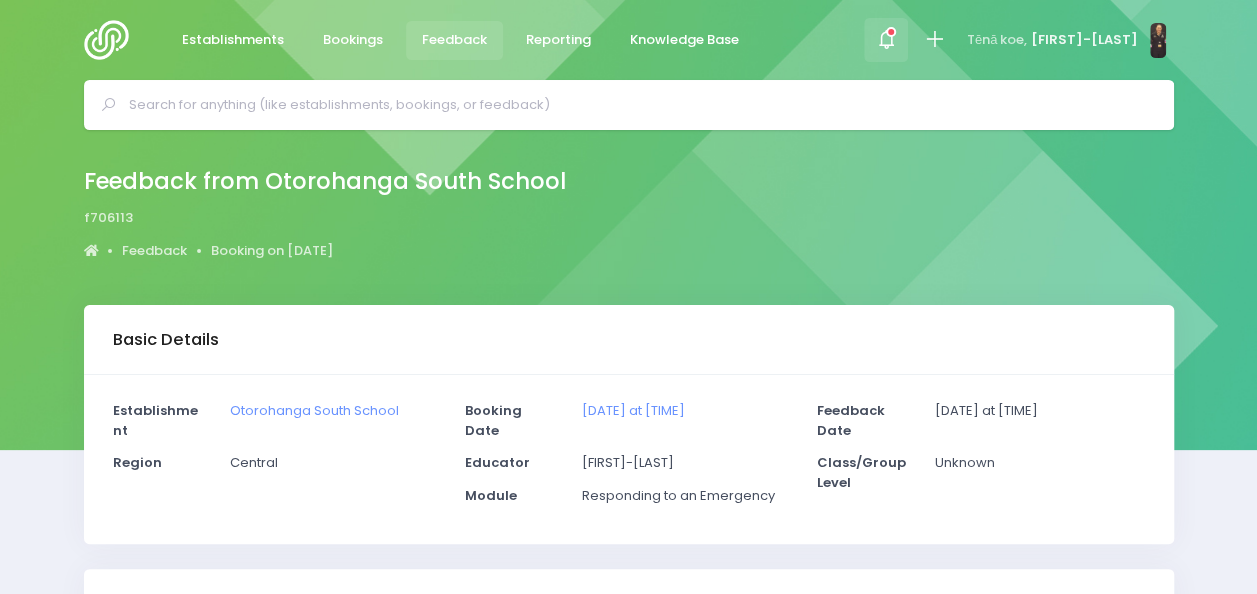 click at bounding box center (886, 40) 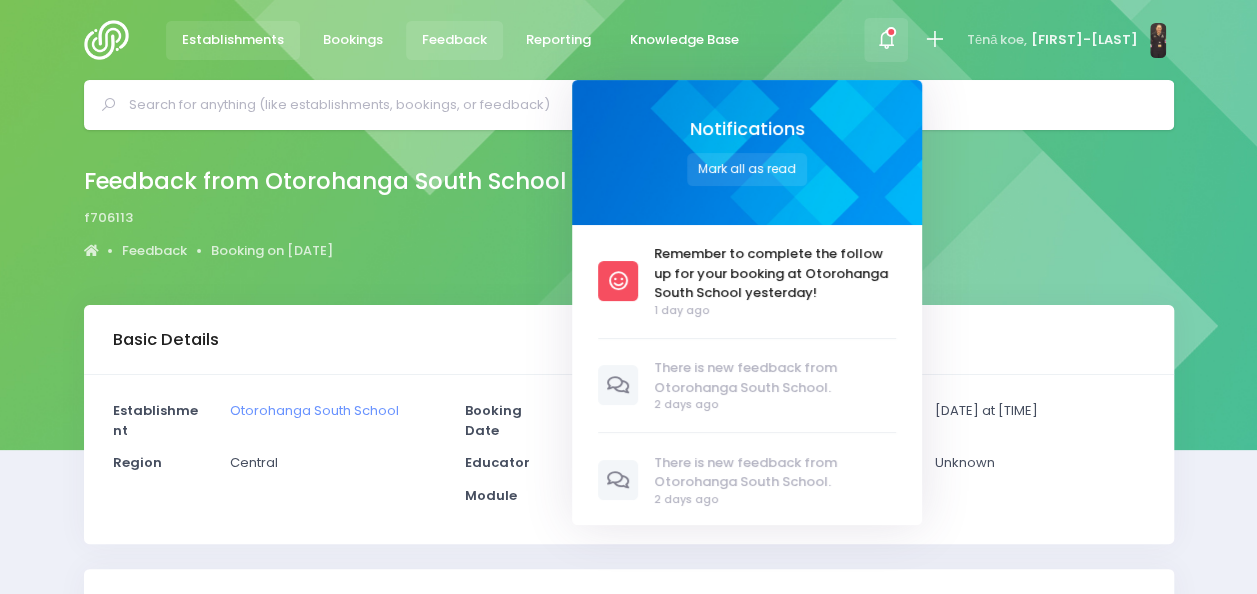 click on "Establishments" at bounding box center (233, 40) 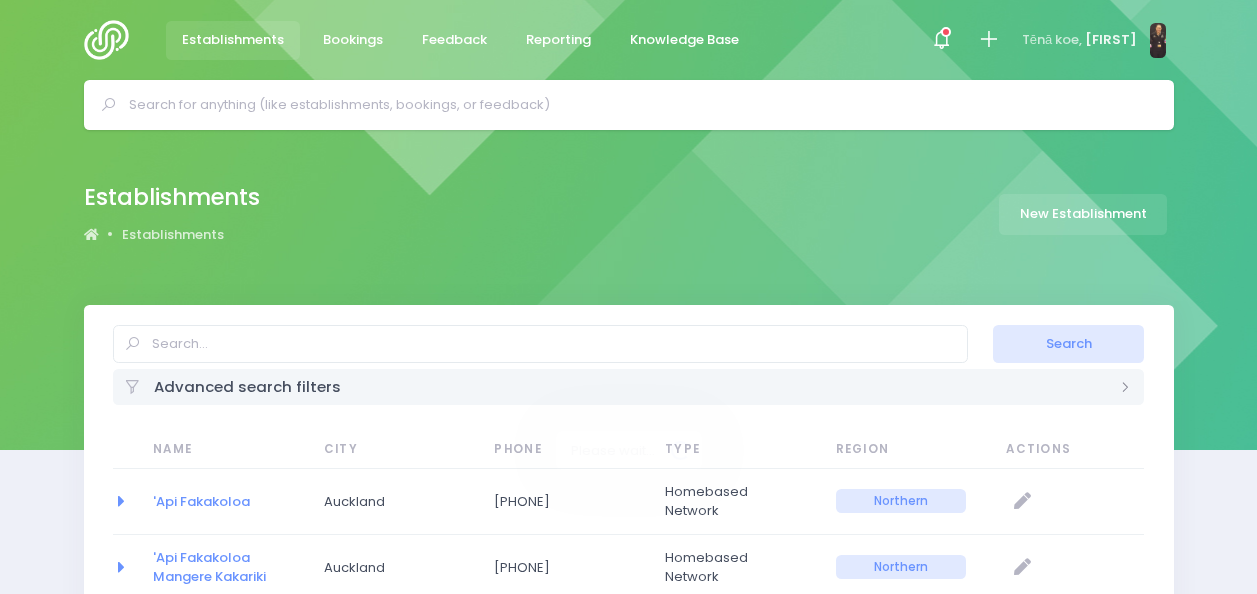 select on "20" 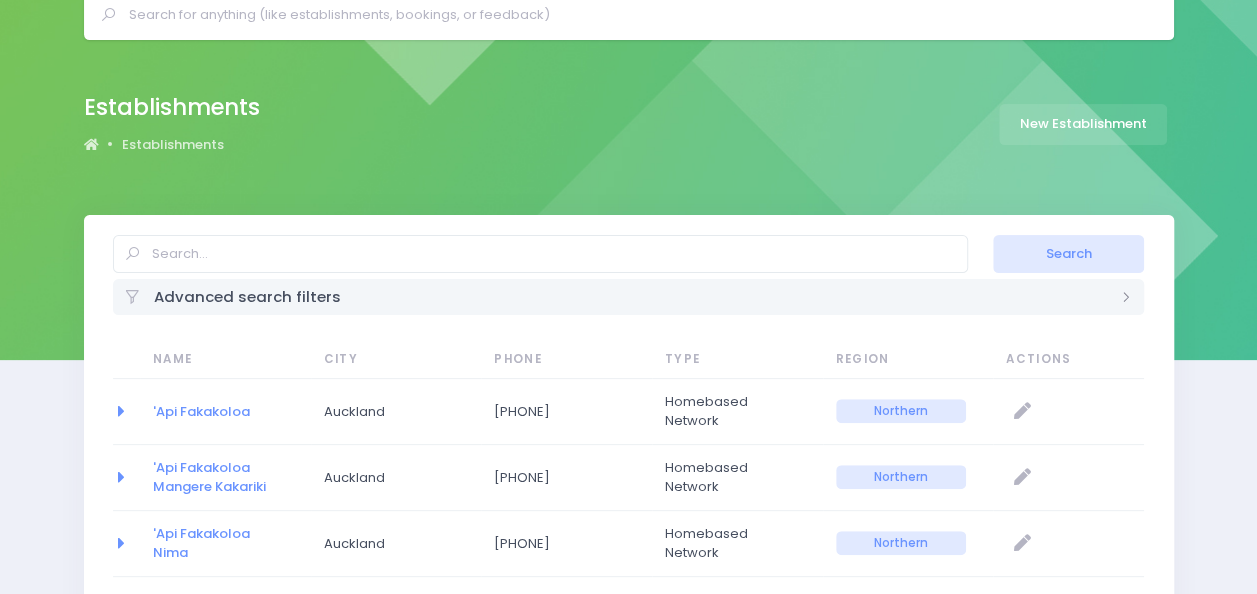 scroll, scrollTop: 0, scrollLeft: 0, axis: both 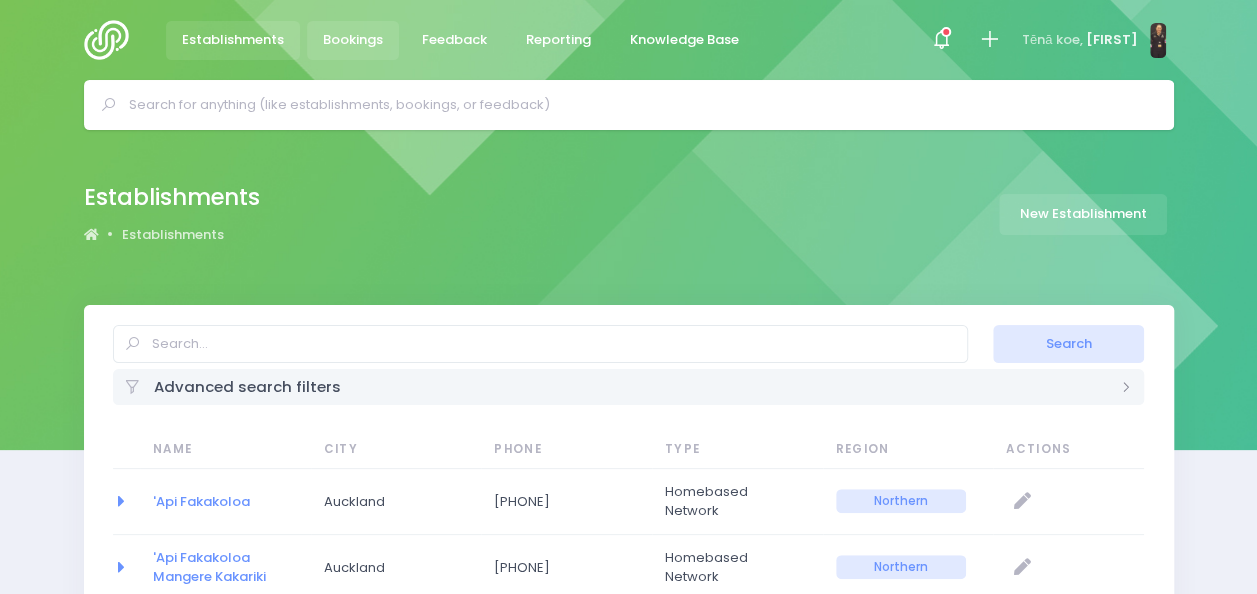 click on "Bookings" at bounding box center (353, 40) 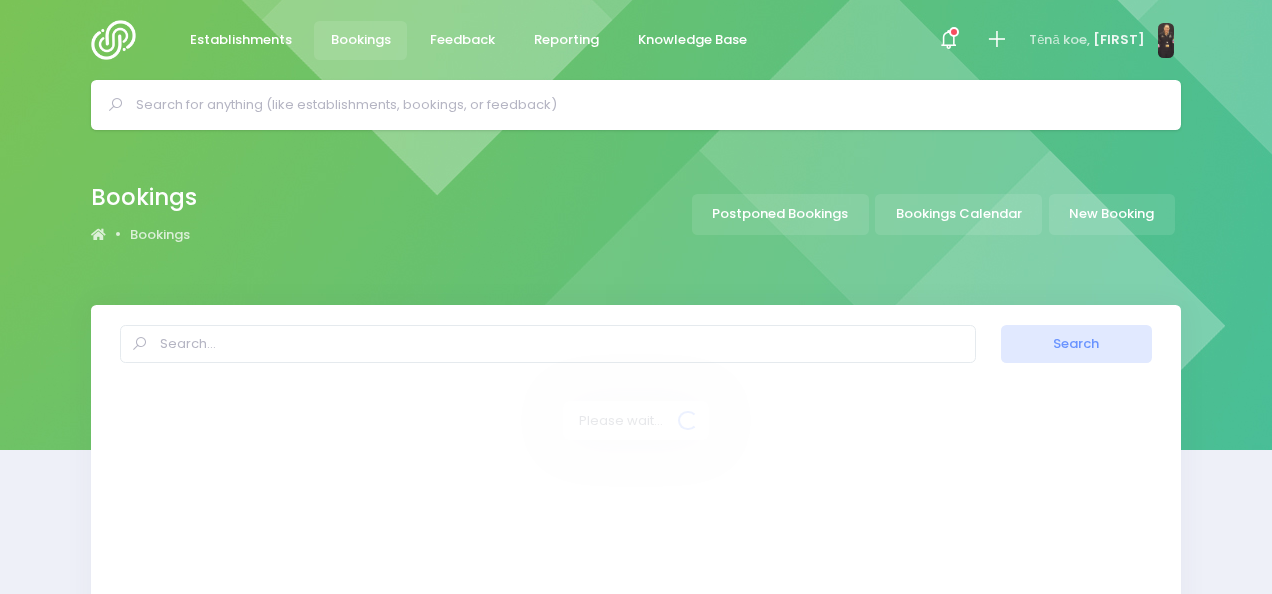 select on "20" 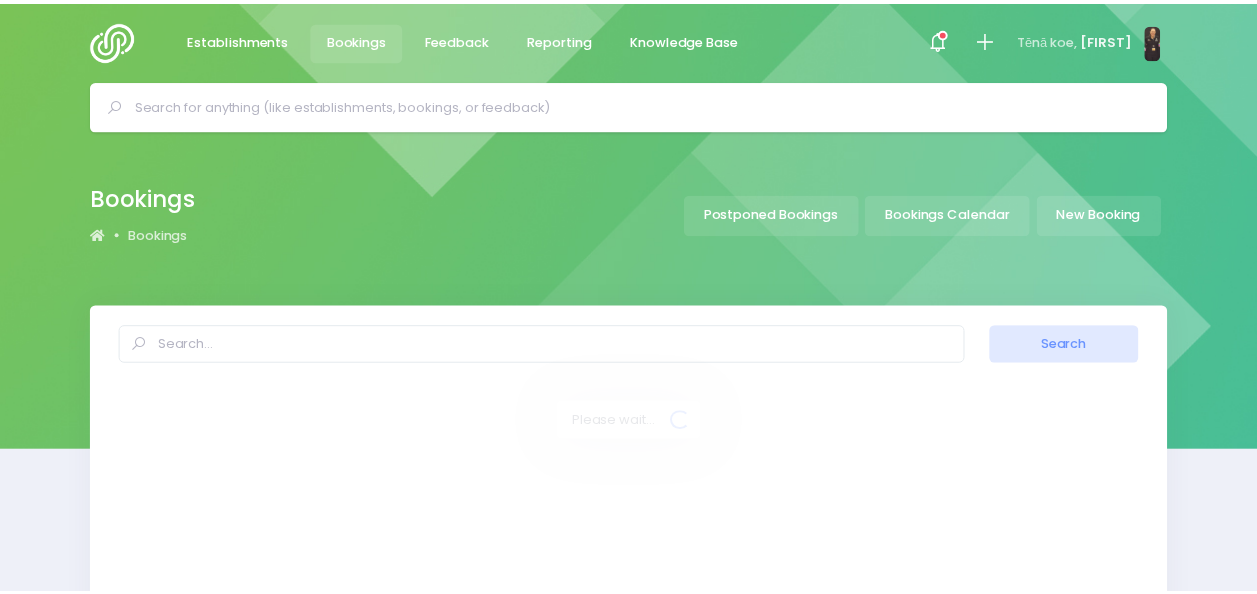 scroll, scrollTop: 0, scrollLeft: 0, axis: both 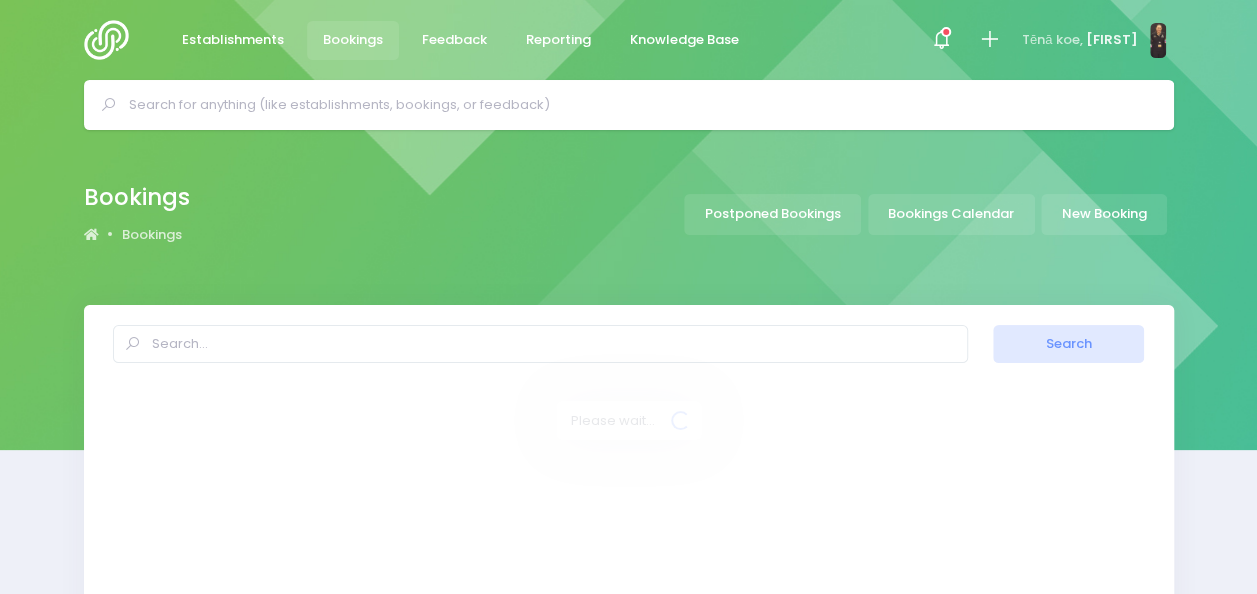 select on "20" 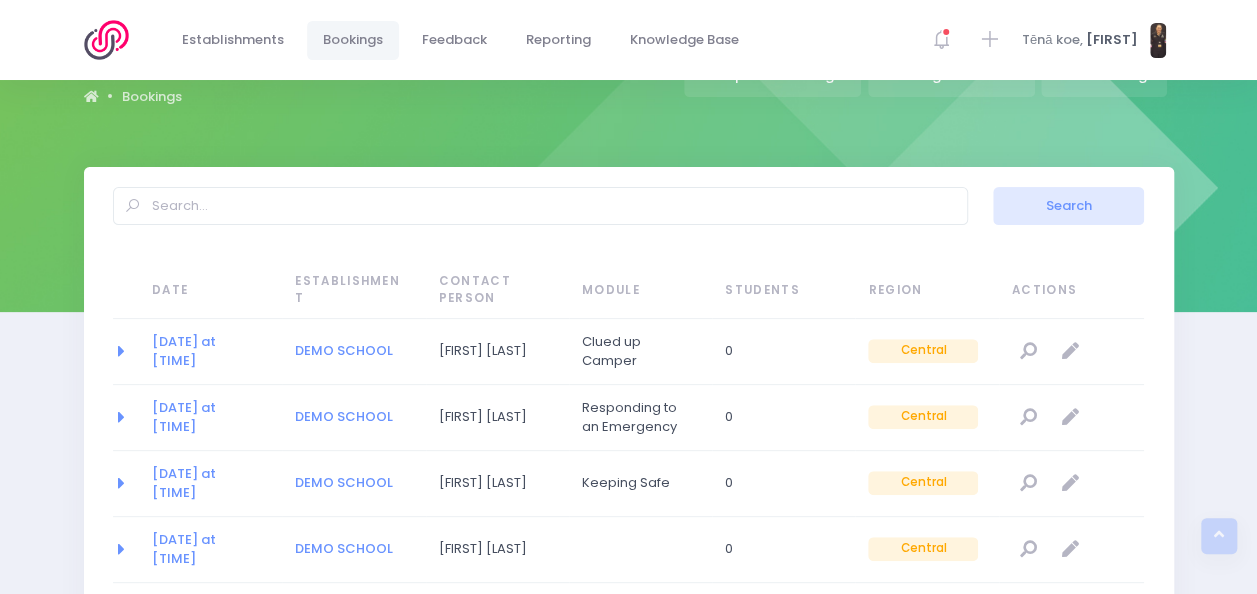 scroll, scrollTop: 0, scrollLeft: 0, axis: both 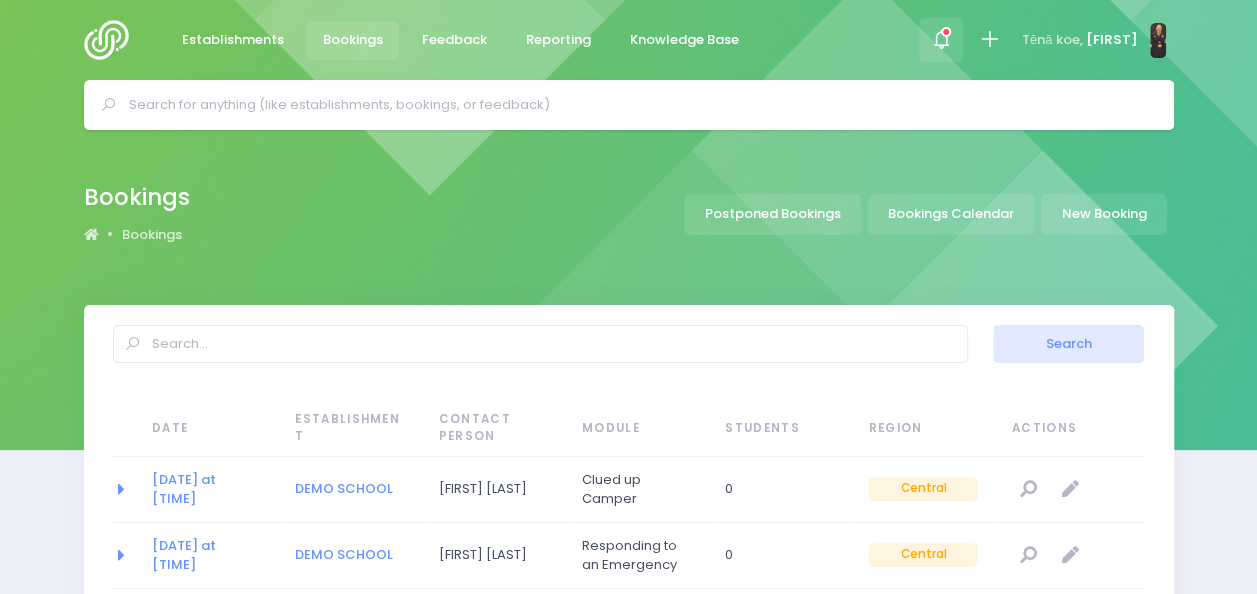 click at bounding box center (941, 40) 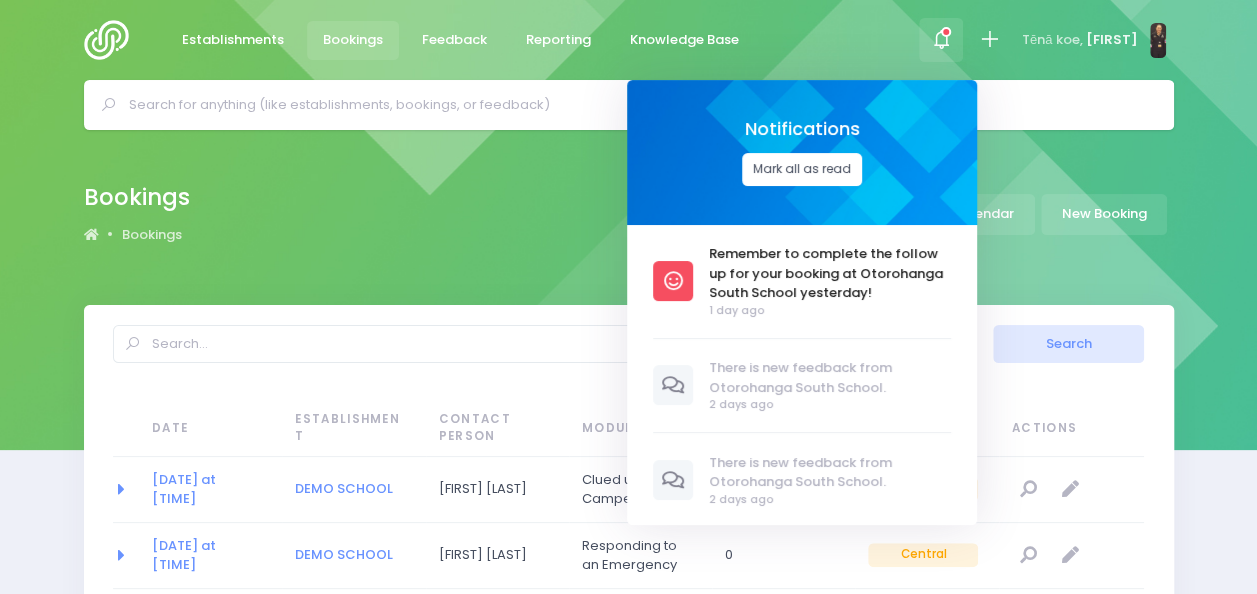 click on "Mark all as read" at bounding box center (802, 169) 